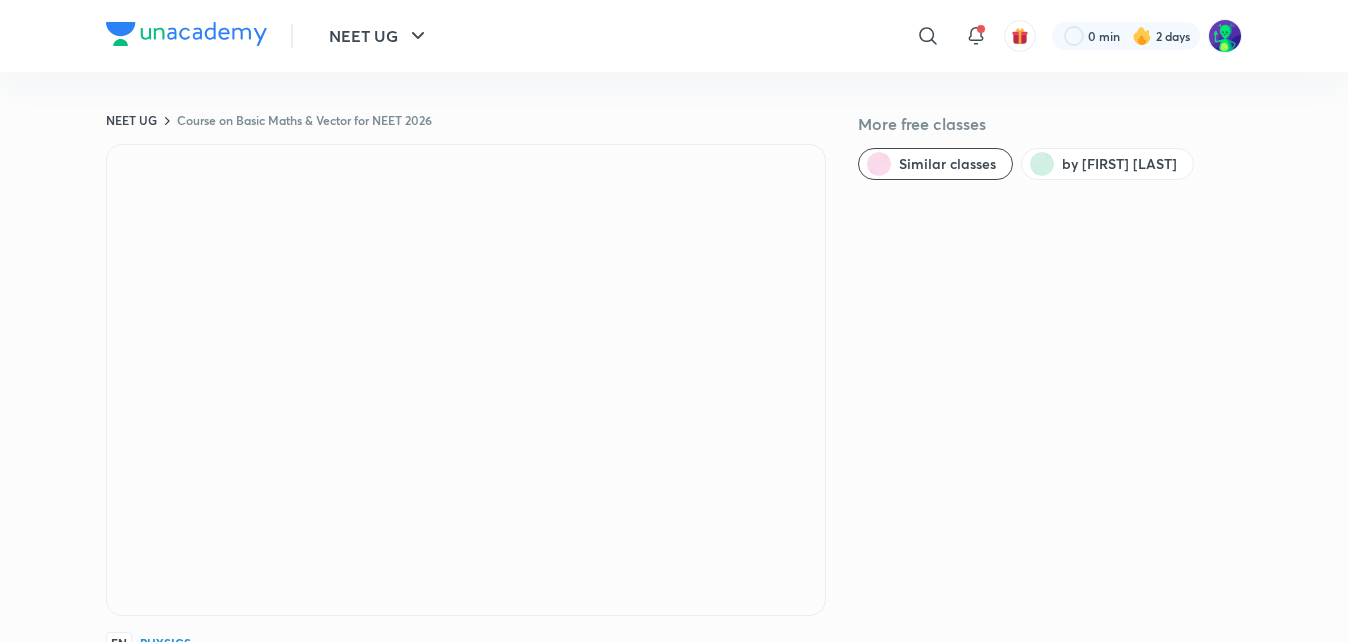 scroll, scrollTop: 0, scrollLeft: 0, axis: both 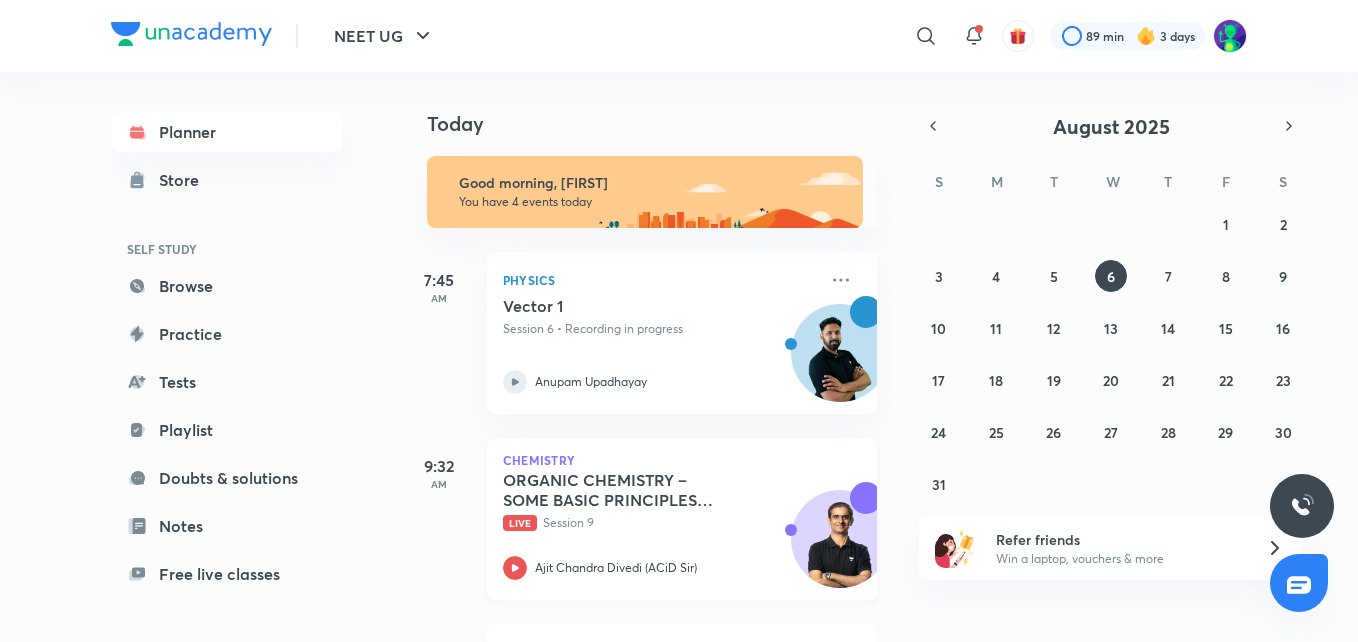click on "ORGANIC CHEMISTRY – SOME BASIC PRINCIPLES AND TECHNIQUES (IUPAC Nomenclature) - 8" at bounding box center (627, 490) 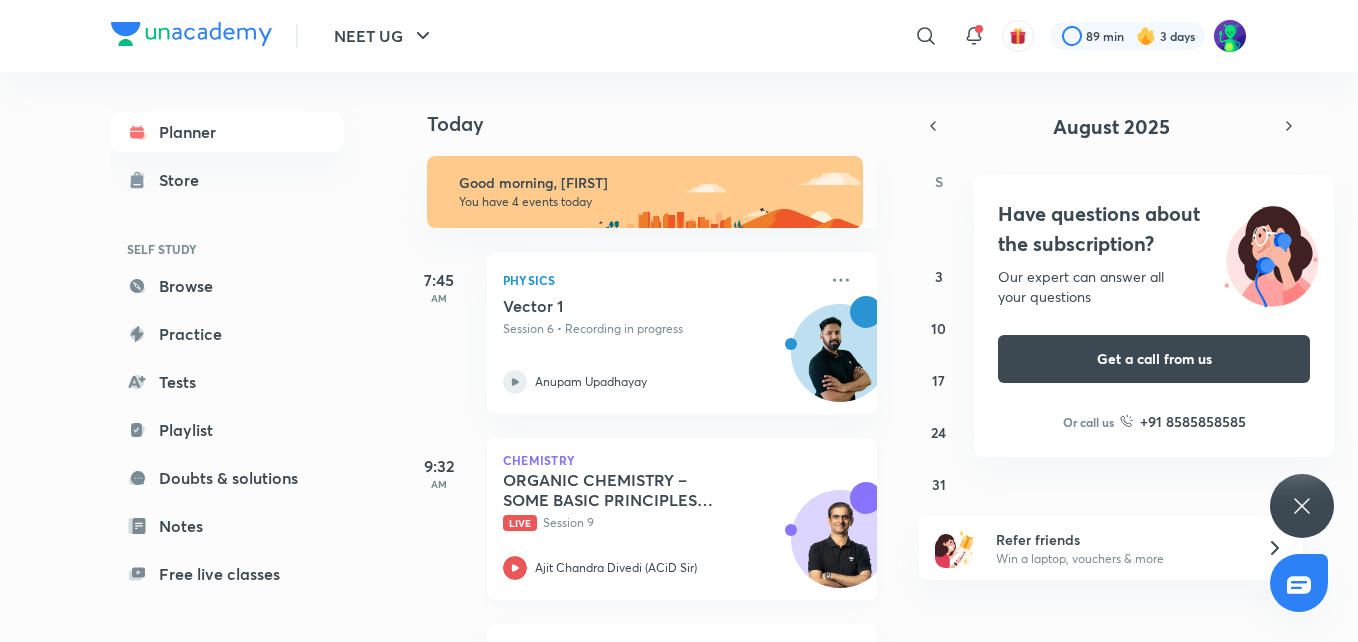 click on "ORGANIC CHEMISTRY – SOME BASIC PRINCIPLES AND TECHNIQUES (IUPAC Nomenclature) - 8" at bounding box center (627, 490) 